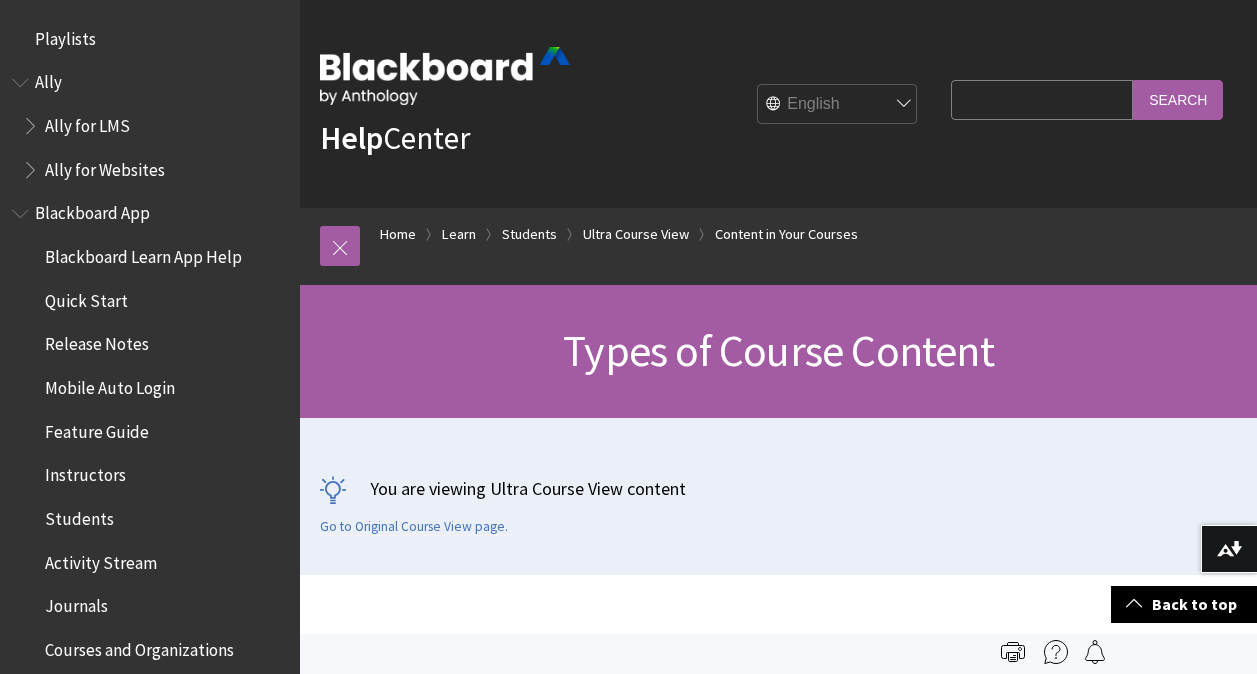 scroll, scrollTop: 2514, scrollLeft: 0, axis: vertical 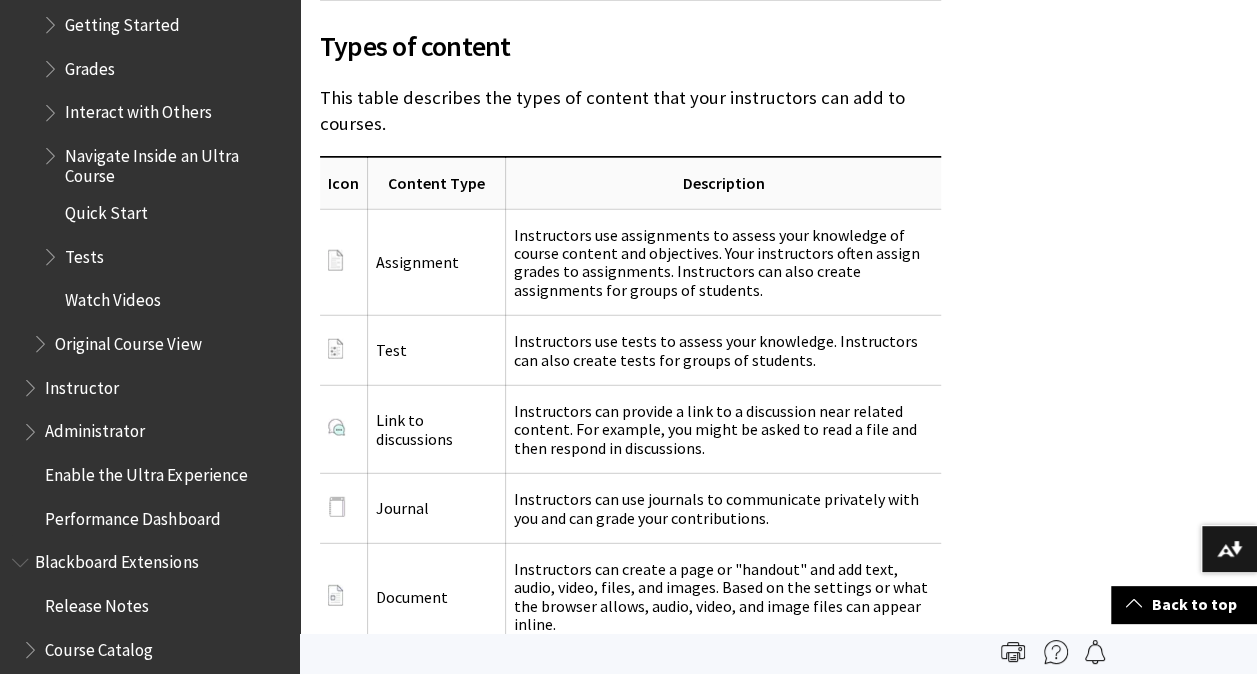 click on "Getting Started" at bounding box center [122, 21] 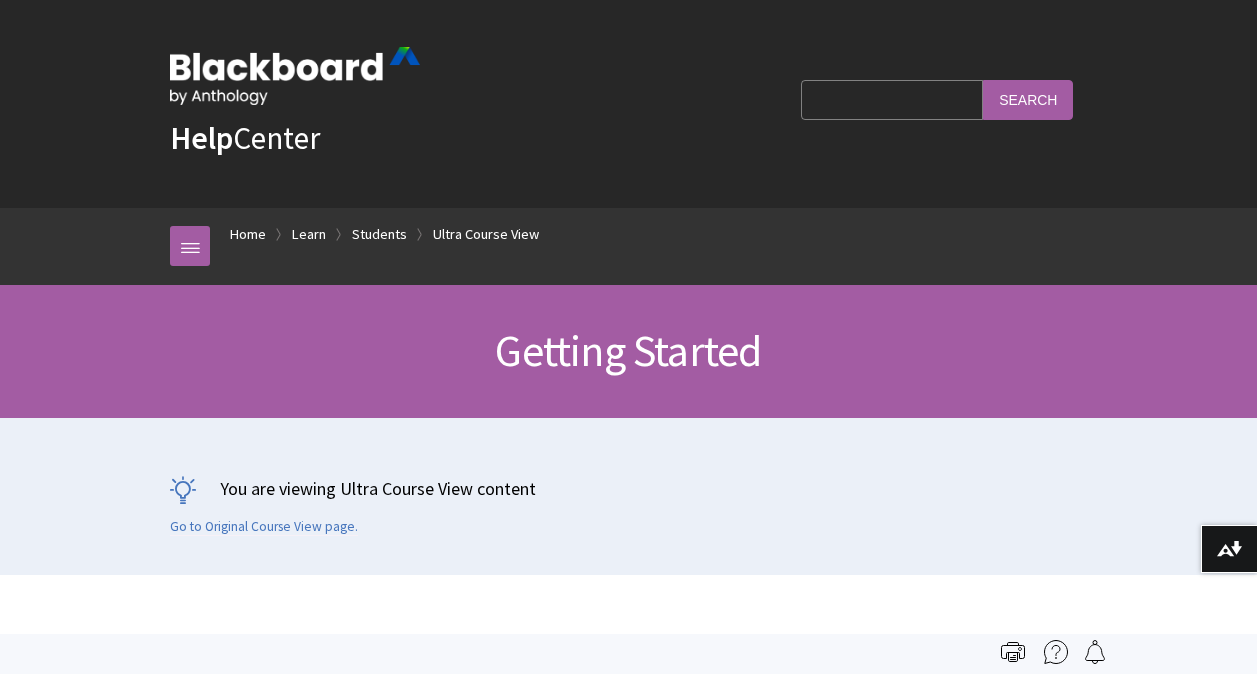 scroll, scrollTop: 0, scrollLeft: 0, axis: both 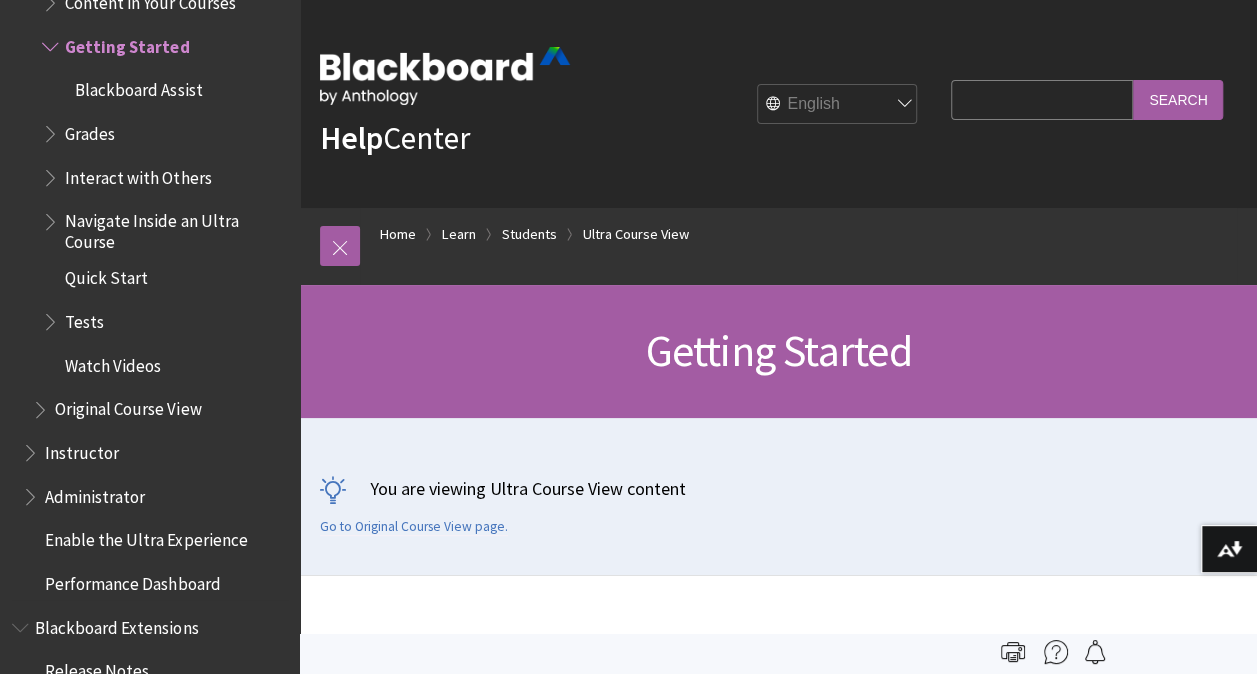 click on "Blackboard Assist" at bounding box center [138, 87] 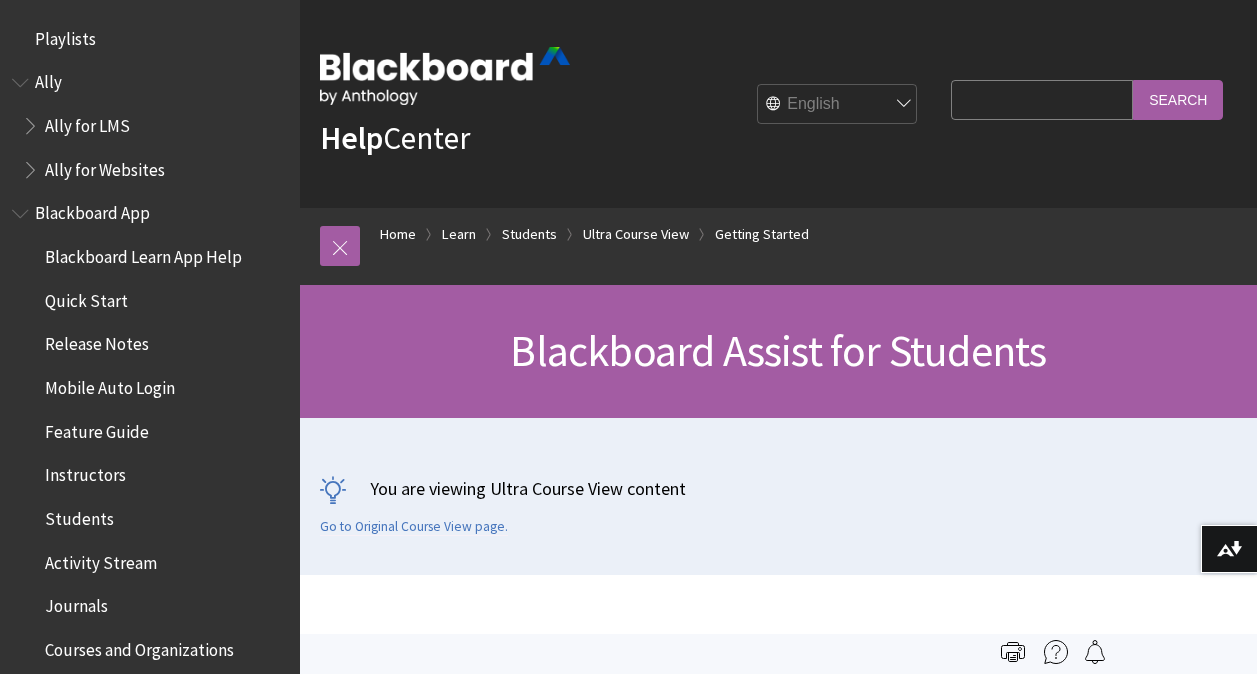 scroll, scrollTop: 0, scrollLeft: 0, axis: both 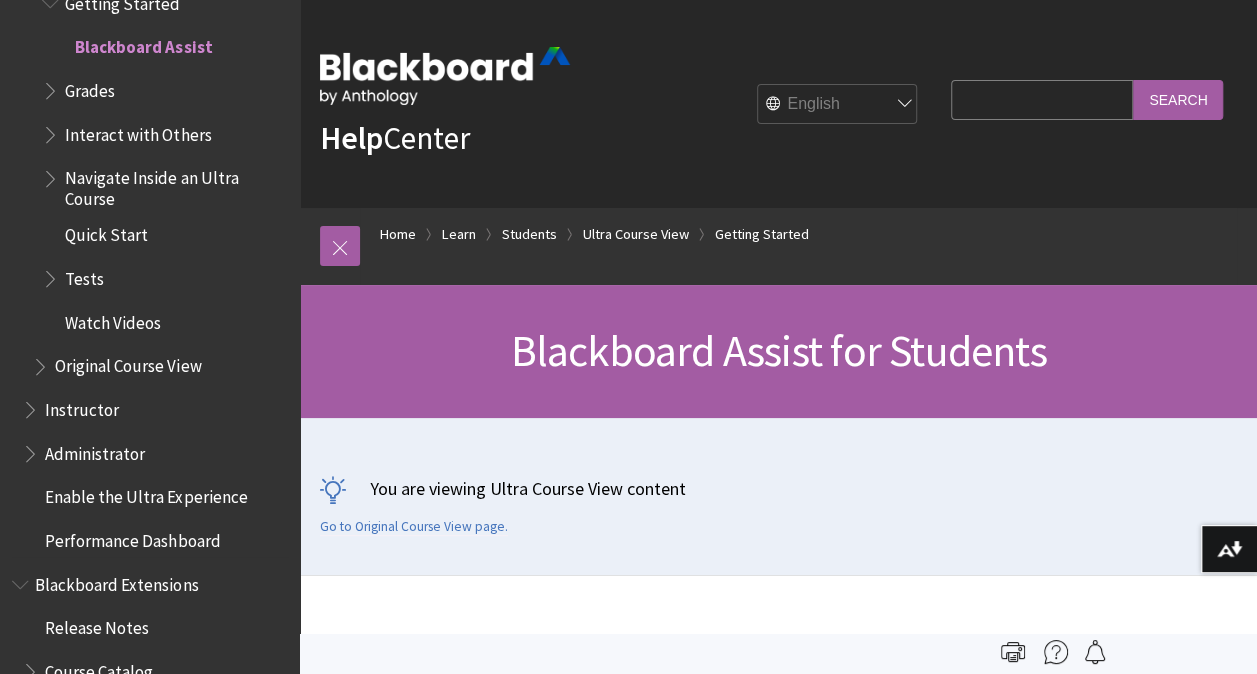 click on "Grades" at bounding box center (90, 87) 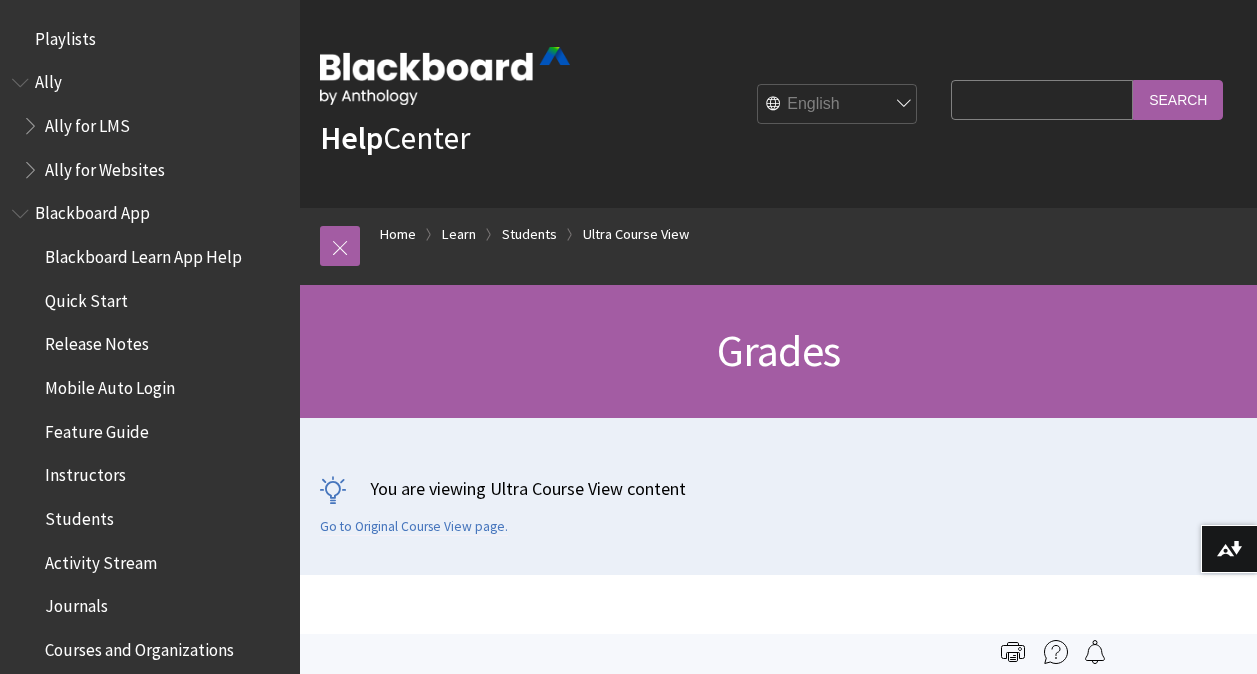 scroll, scrollTop: 0, scrollLeft: 0, axis: both 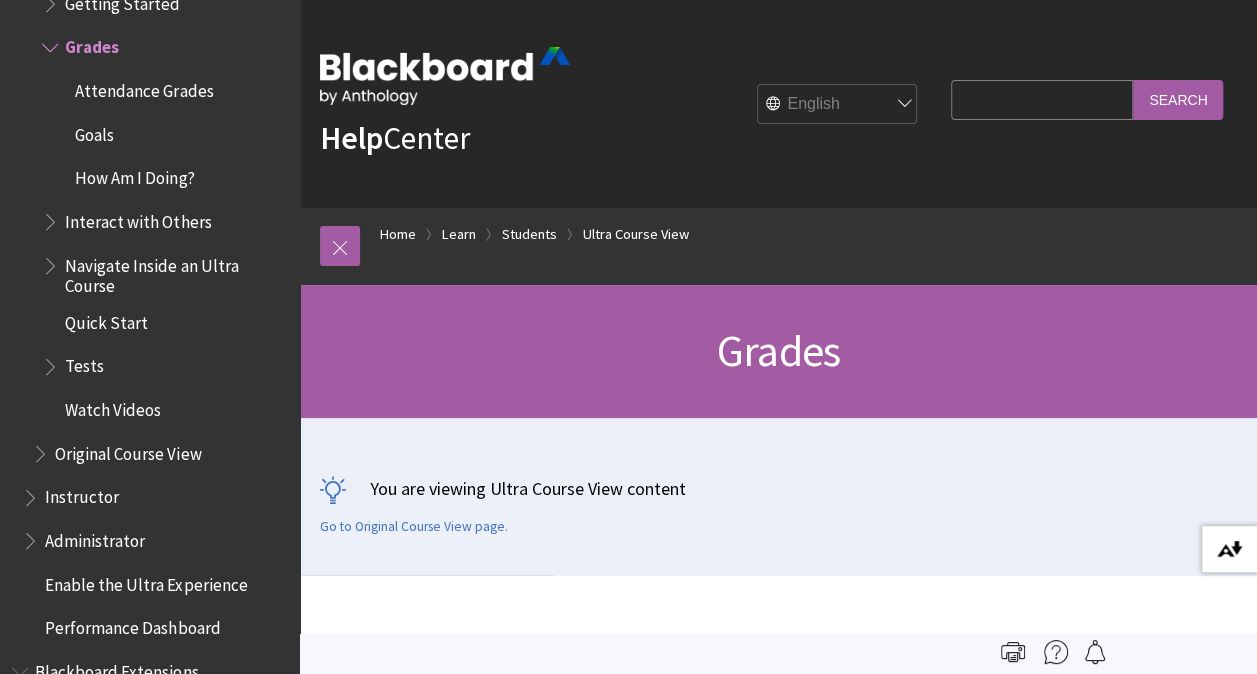 click at bounding box center [1229, 549] 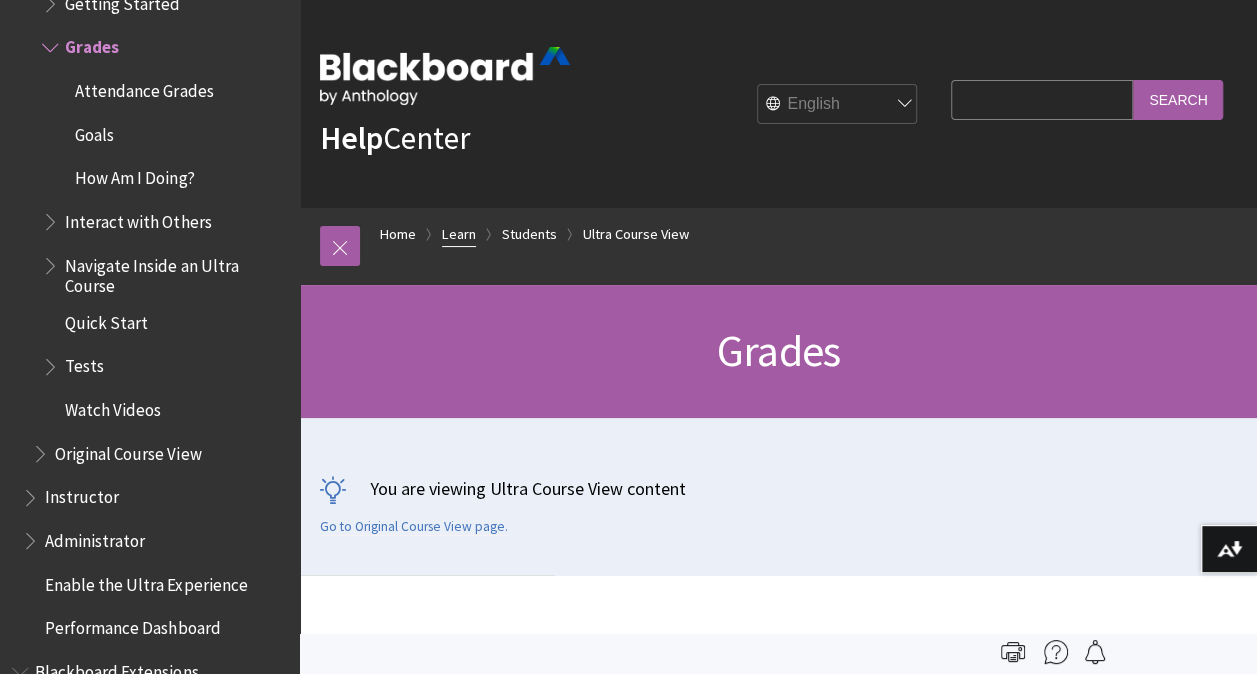 click on "Learn" at bounding box center [459, 234] 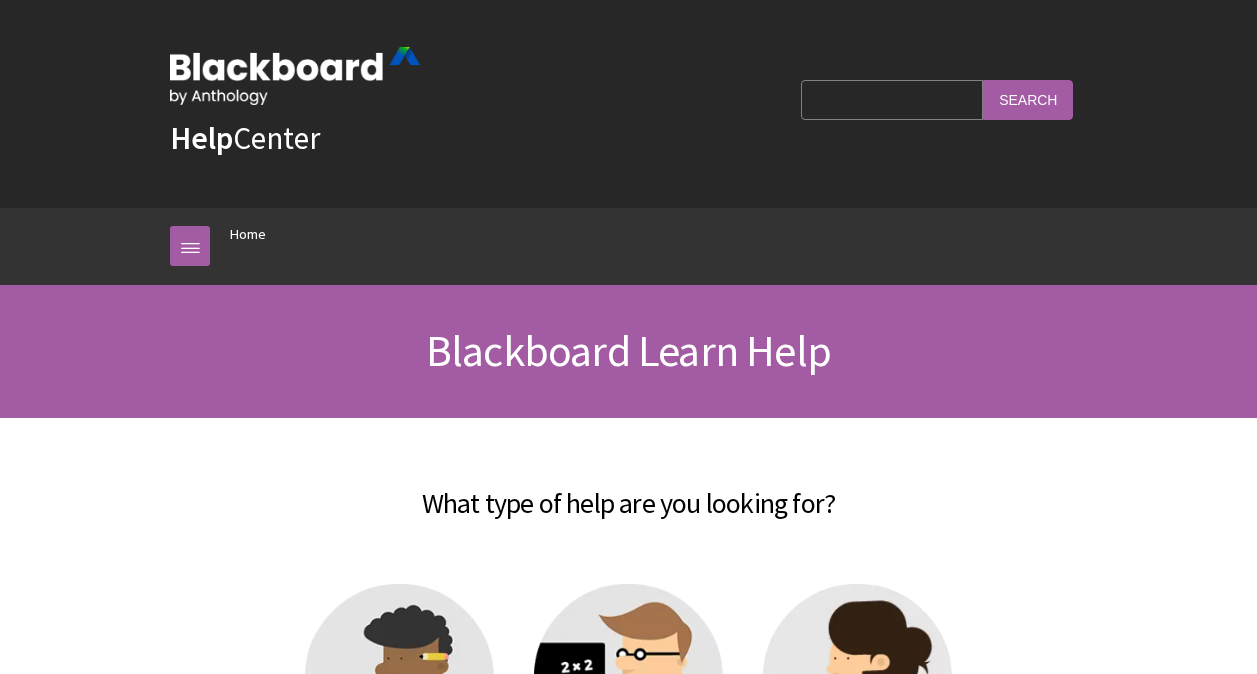 scroll, scrollTop: 0, scrollLeft: 0, axis: both 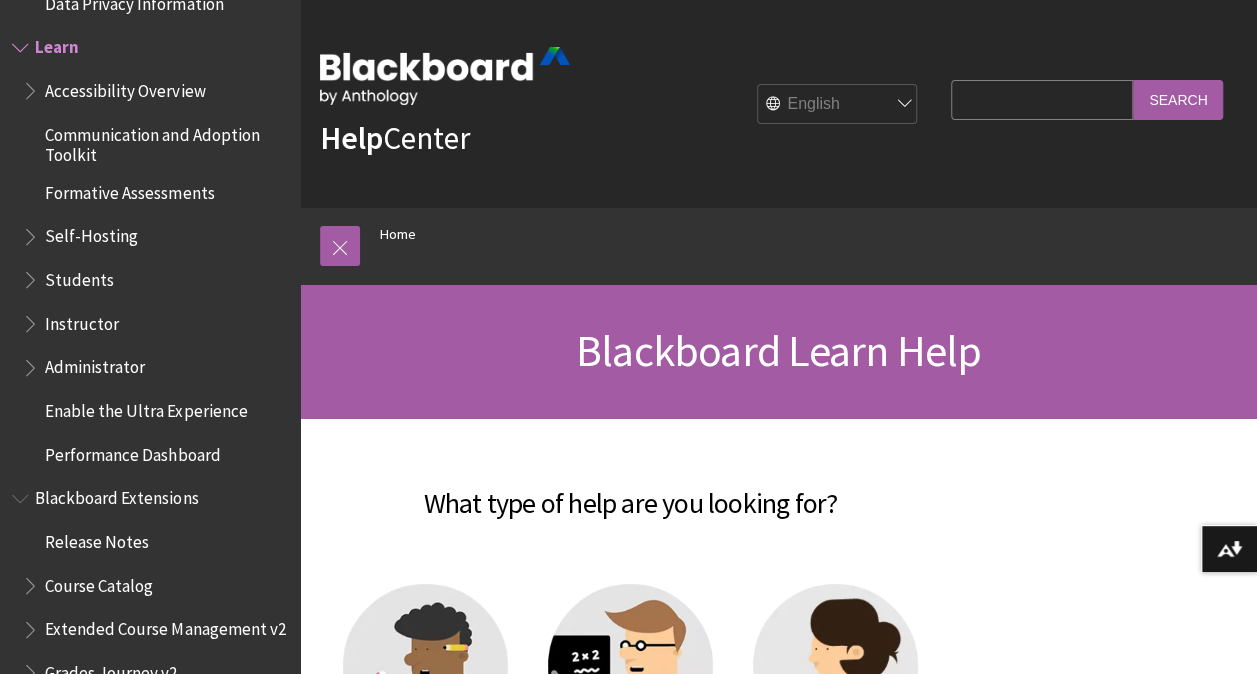 drag, startPoint x: 526, startPoint y: 238, endPoint x: 481, endPoint y: 316, distance: 90.04999 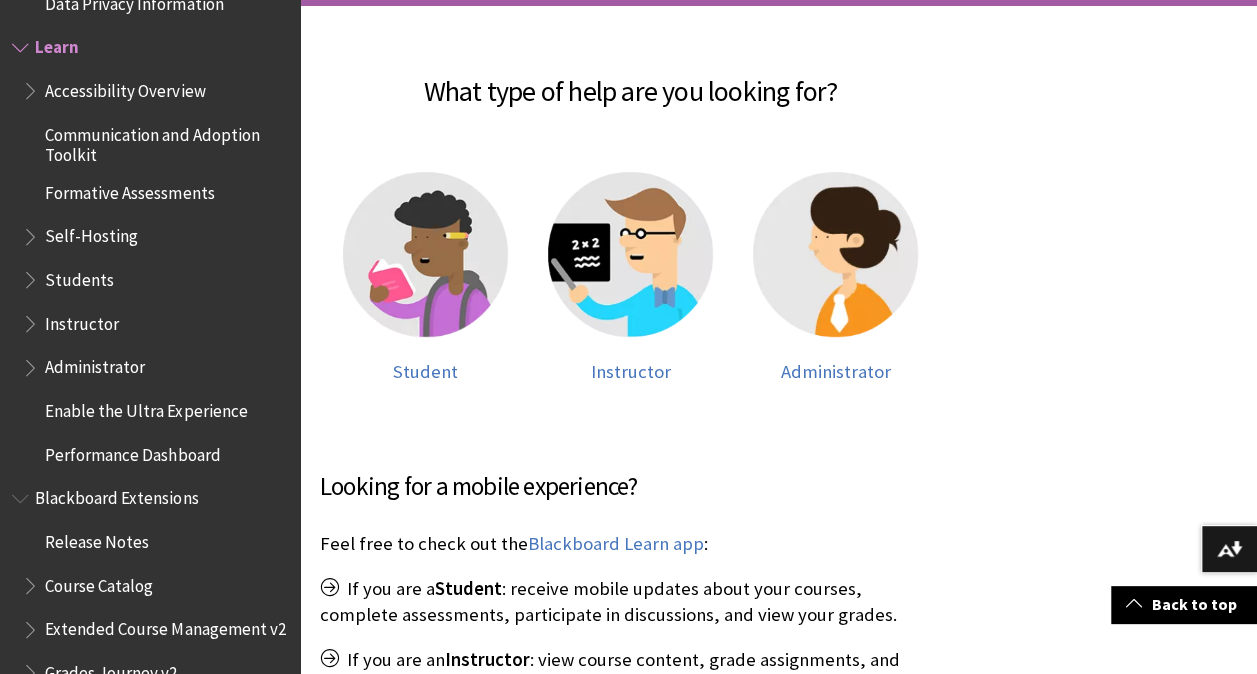 scroll, scrollTop: 440, scrollLeft: 0, axis: vertical 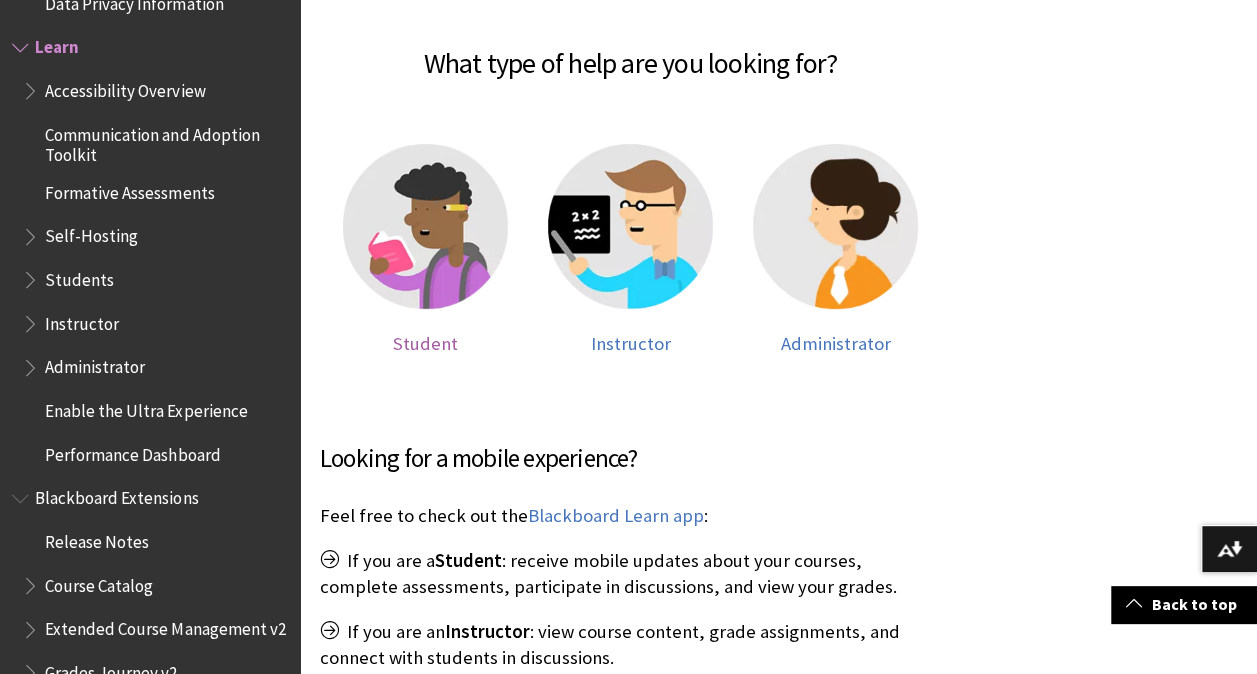 click at bounding box center [425, 226] 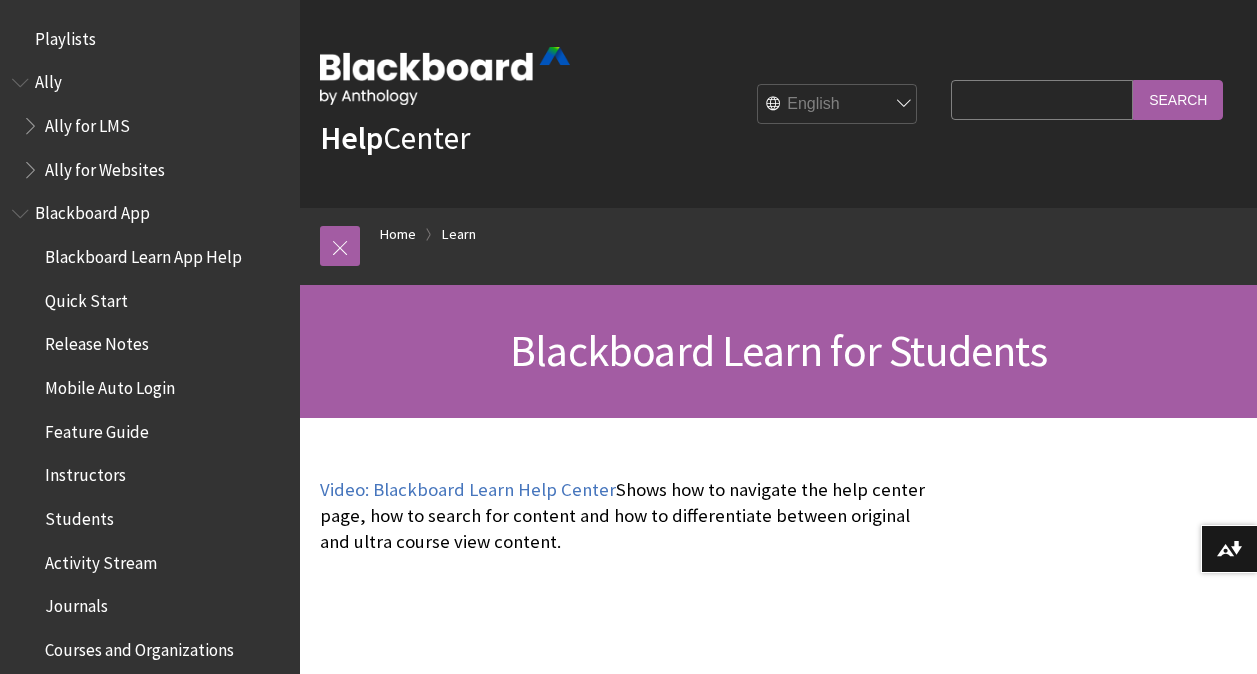 scroll, scrollTop: 0, scrollLeft: 0, axis: both 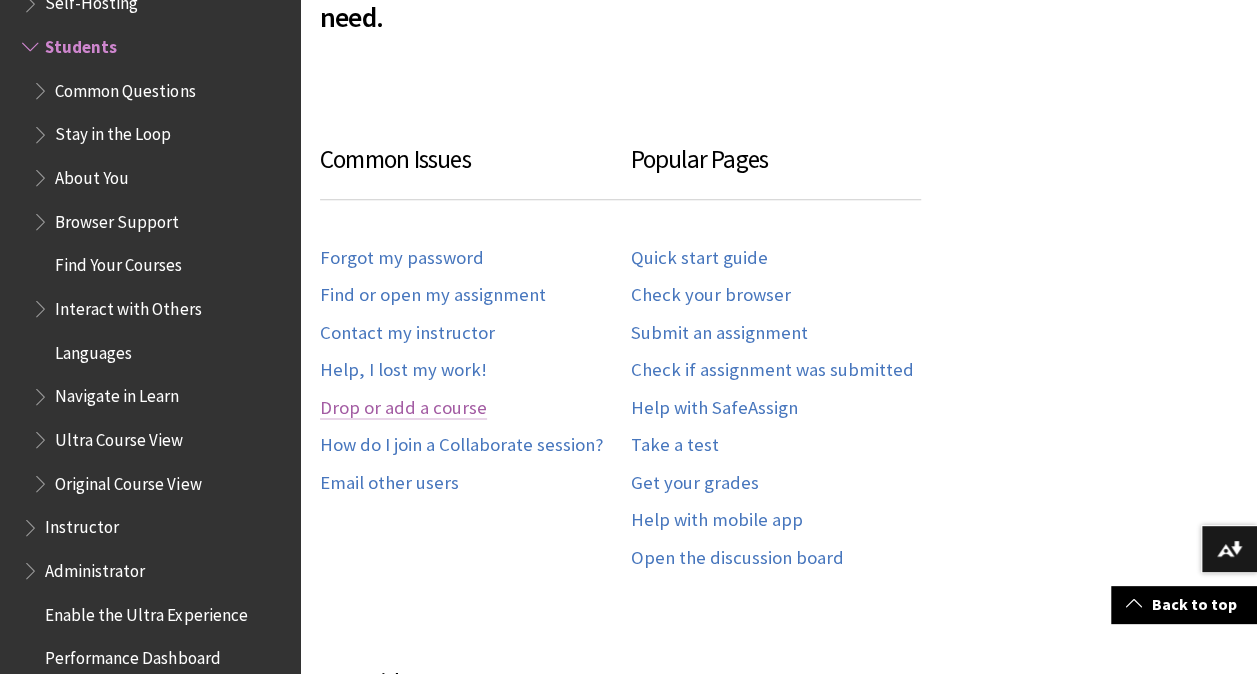 click on "Drop or add a course" at bounding box center [403, 408] 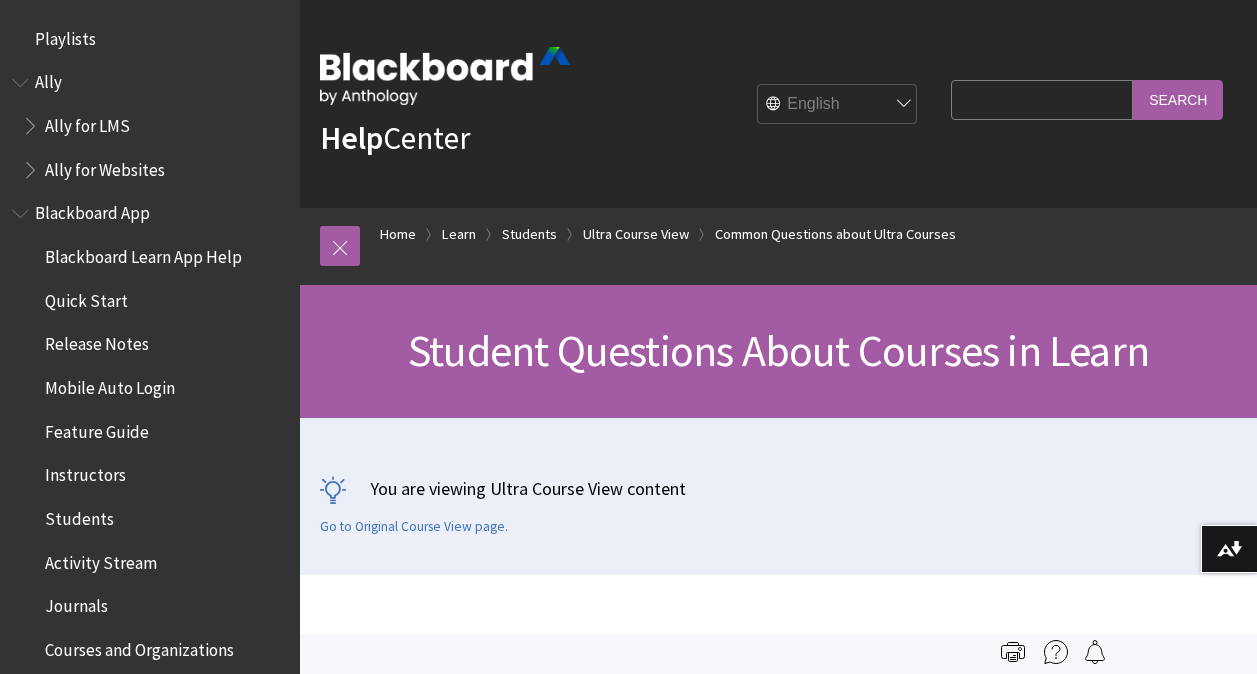scroll, scrollTop: 2796, scrollLeft: 0, axis: vertical 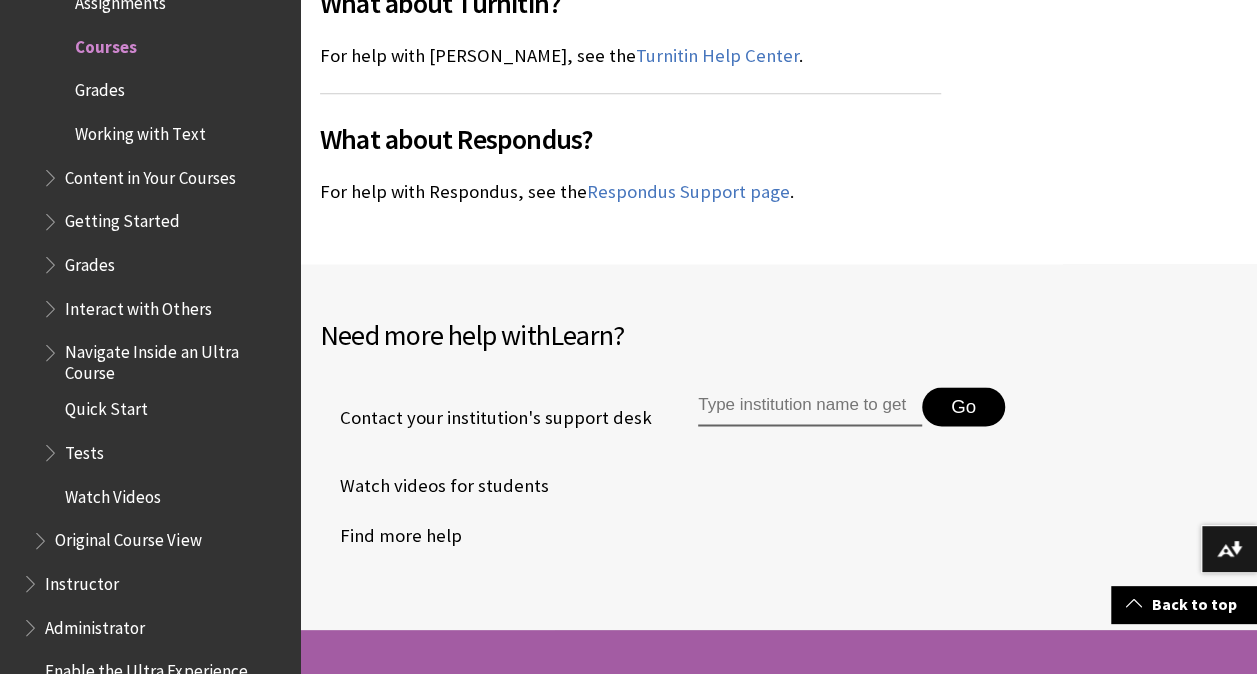 click at bounding box center [810, 407] 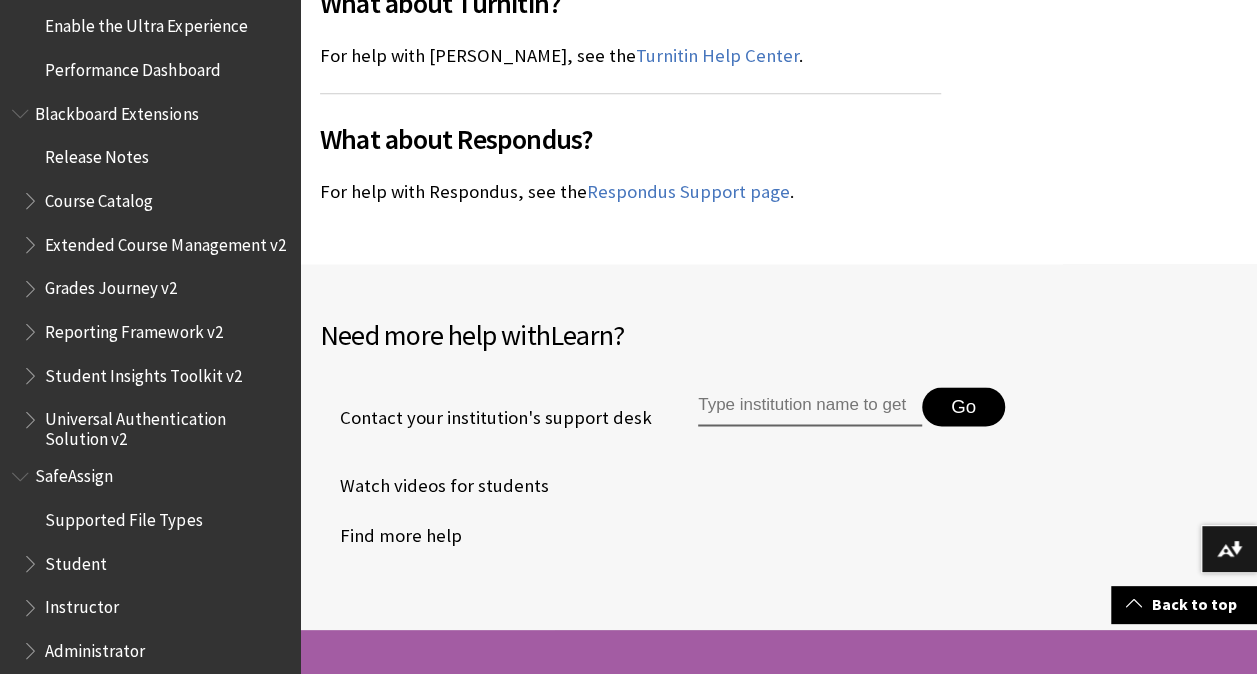 scroll, scrollTop: 3225, scrollLeft: 0, axis: vertical 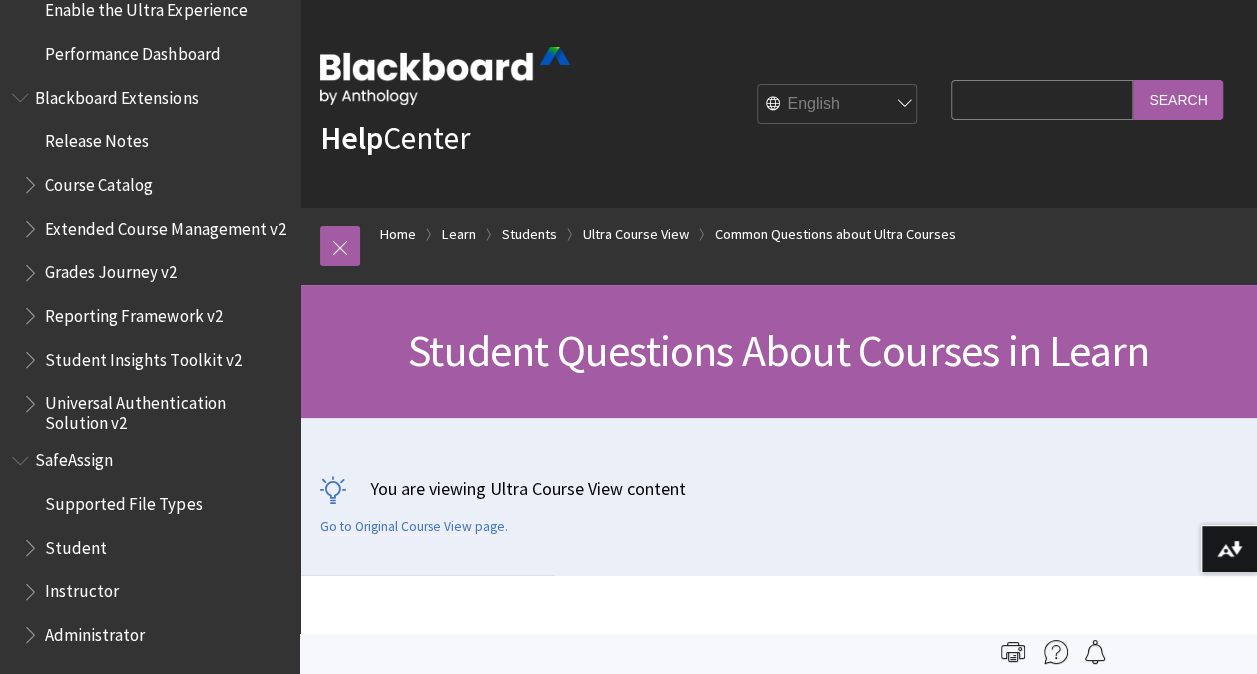 click on "Search Query" at bounding box center (1042, 99) 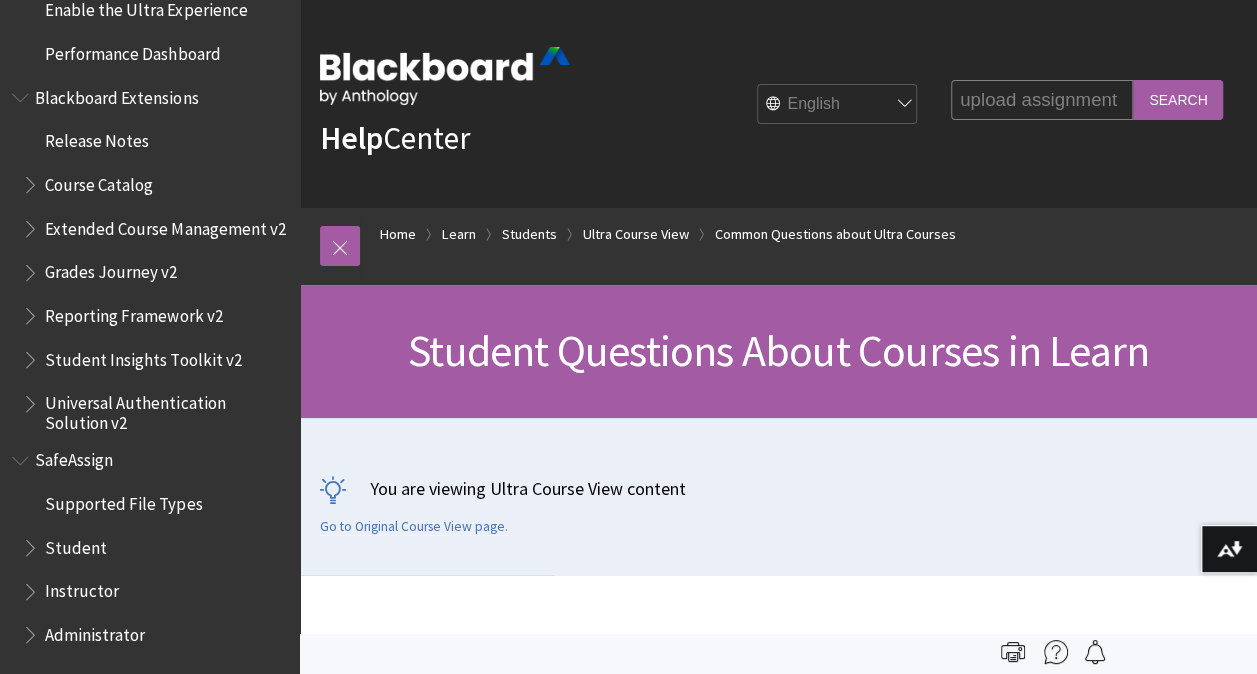 type on "upload assignment" 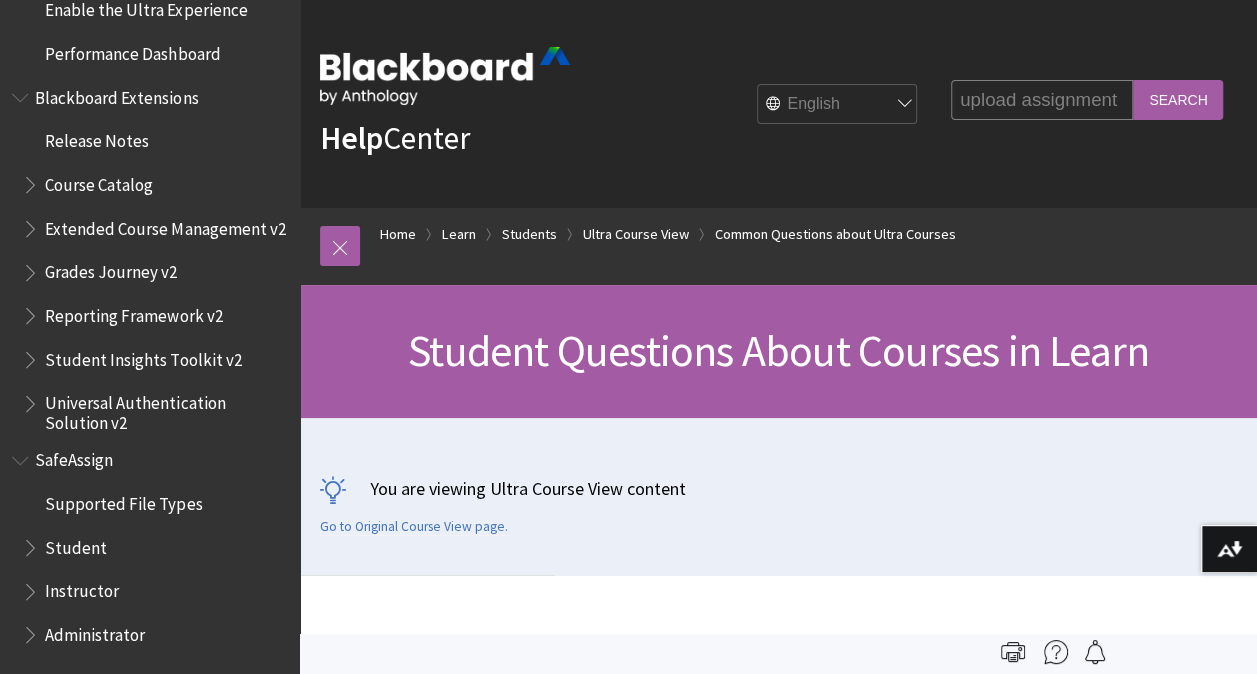 click on "Search" at bounding box center [1178, 99] 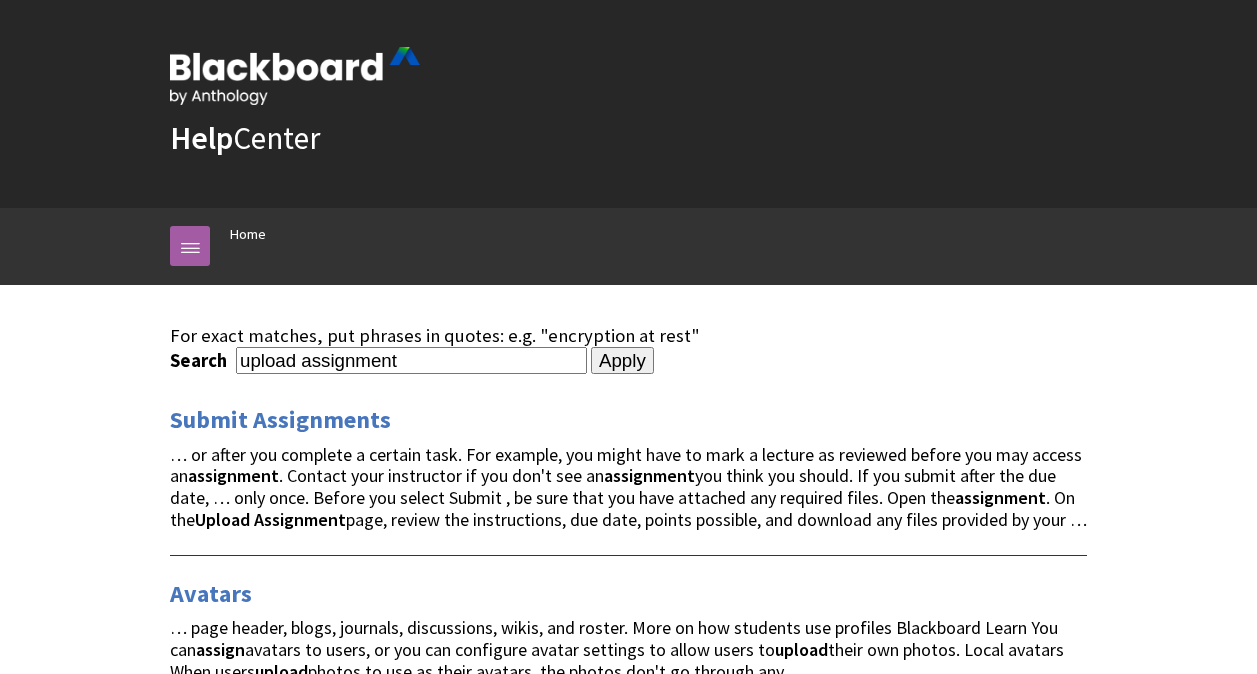 scroll, scrollTop: 0, scrollLeft: 0, axis: both 